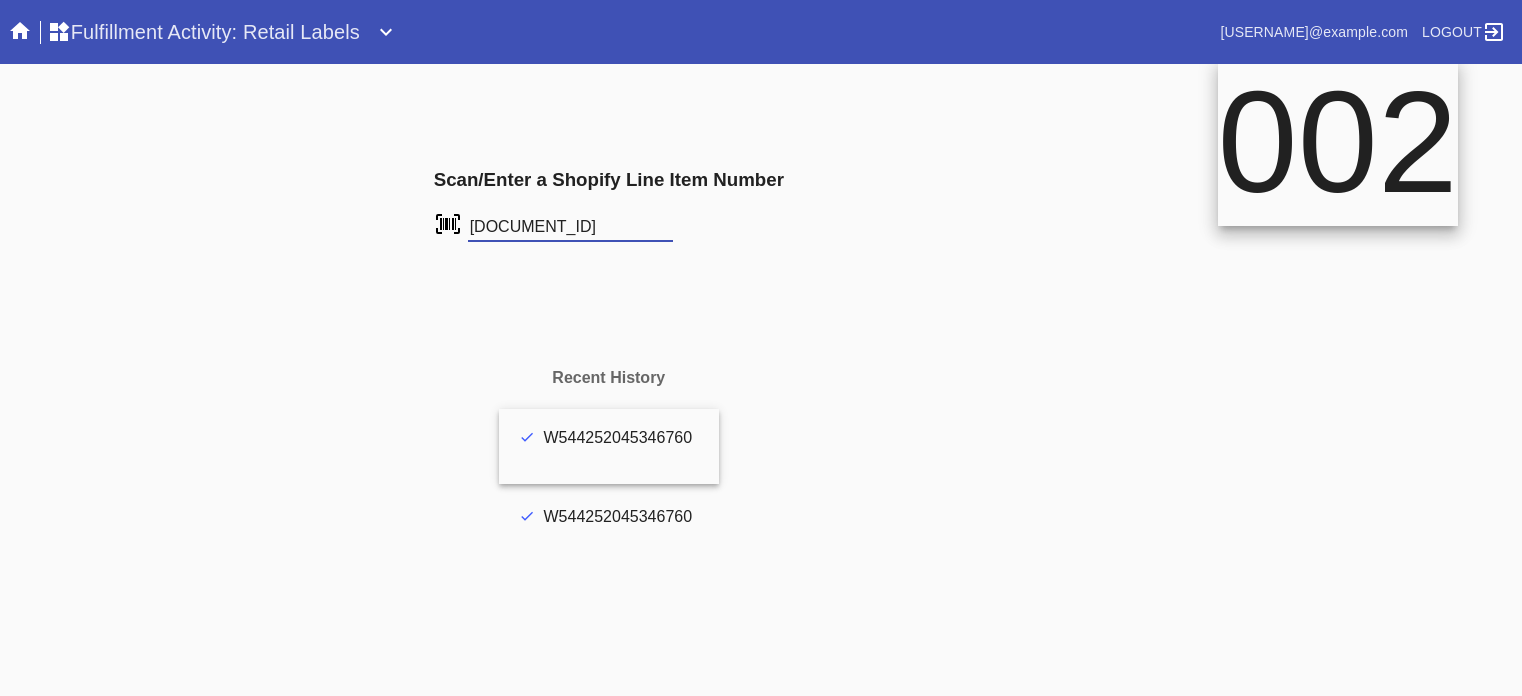 scroll, scrollTop: 0, scrollLeft: 0, axis: both 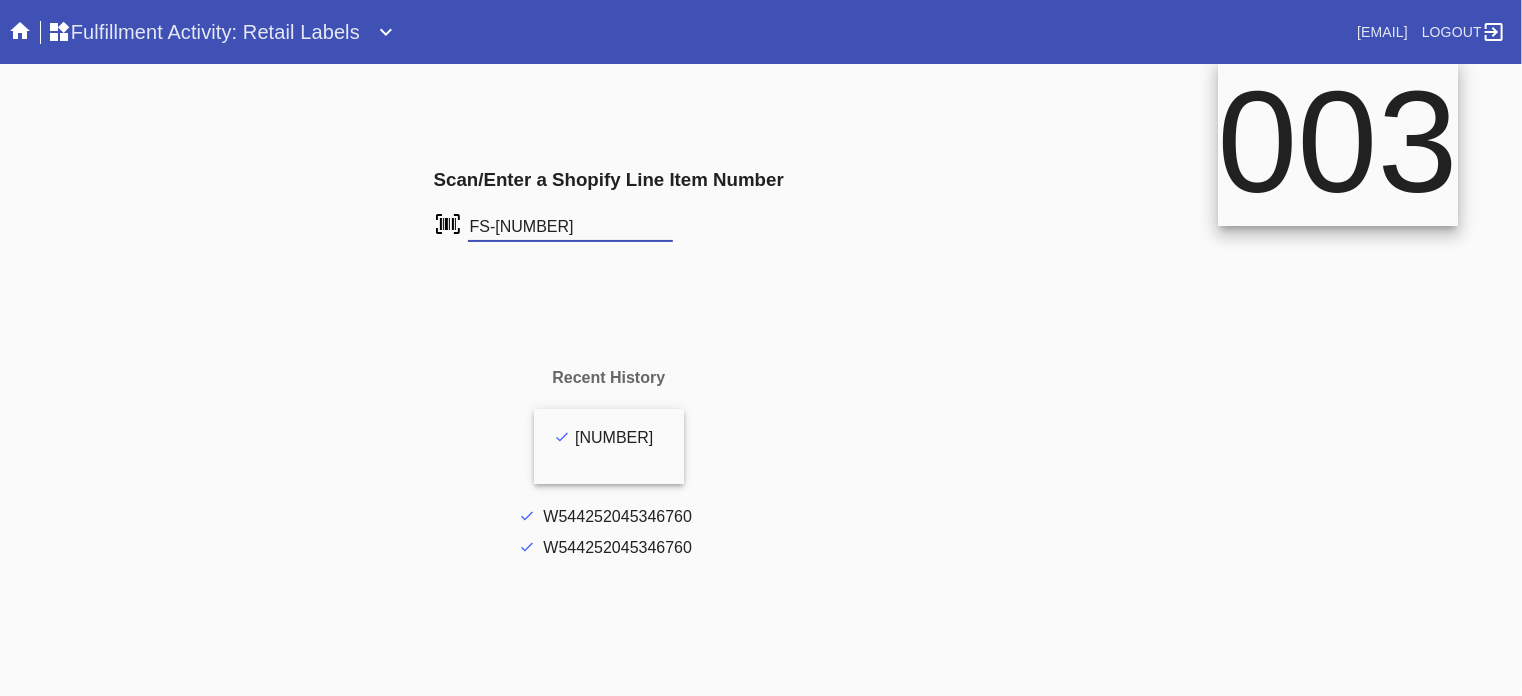 type on "FS-712122902" 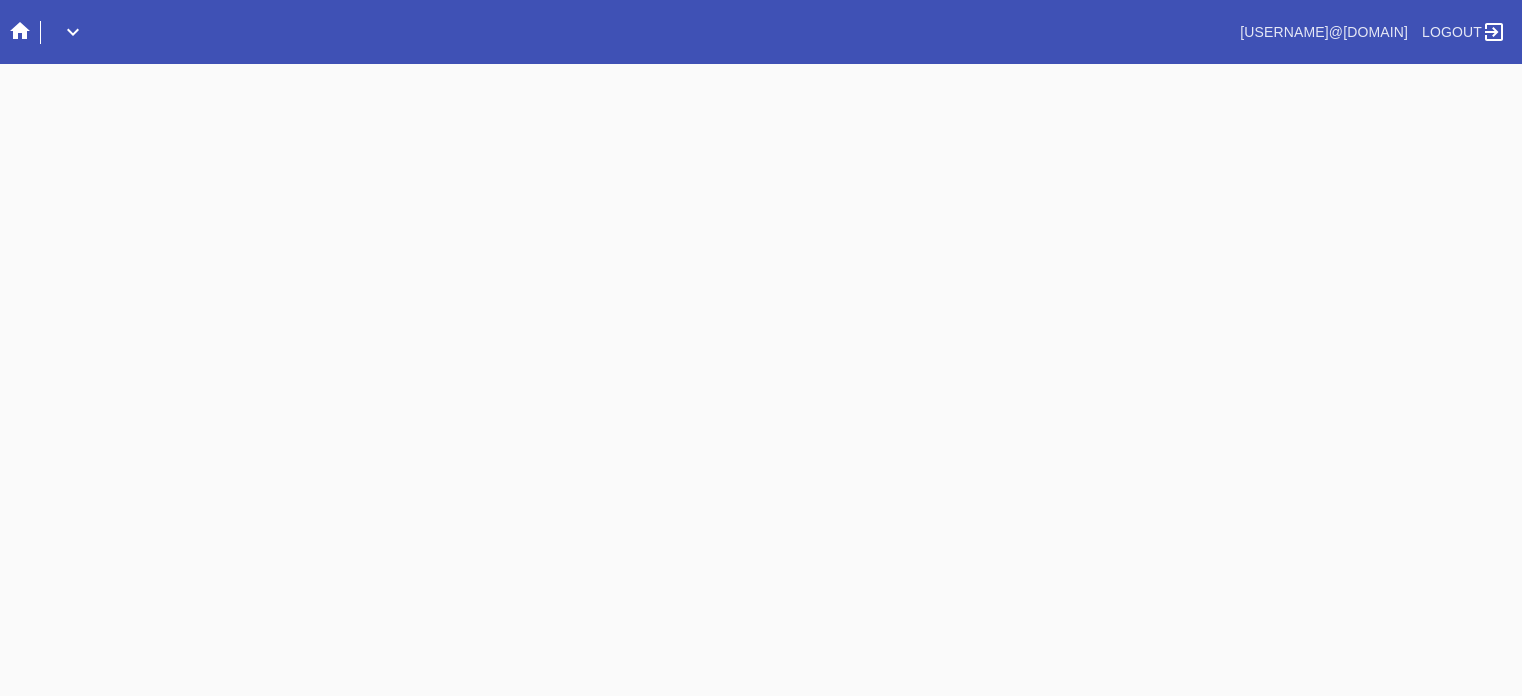 scroll, scrollTop: 0, scrollLeft: 0, axis: both 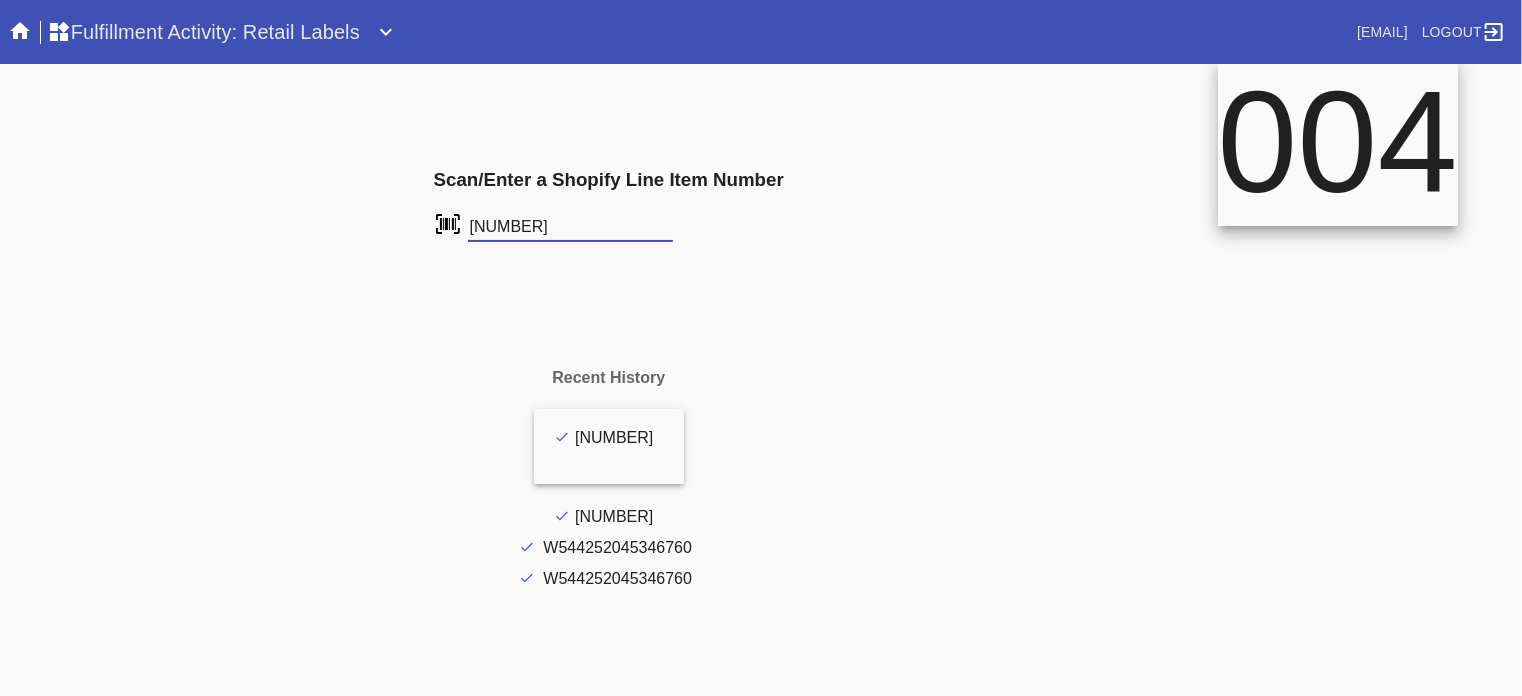 type on "[NUMBER]" 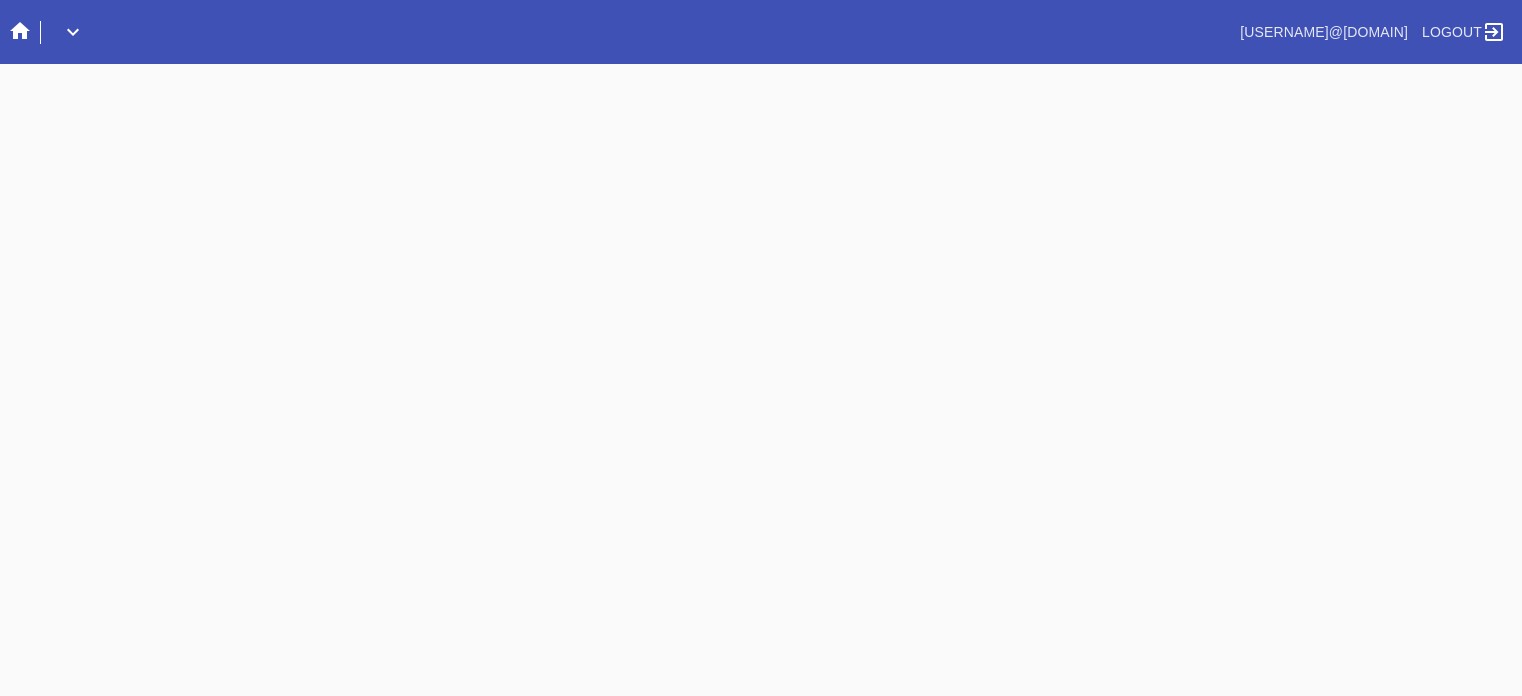 scroll, scrollTop: 0, scrollLeft: 0, axis: both 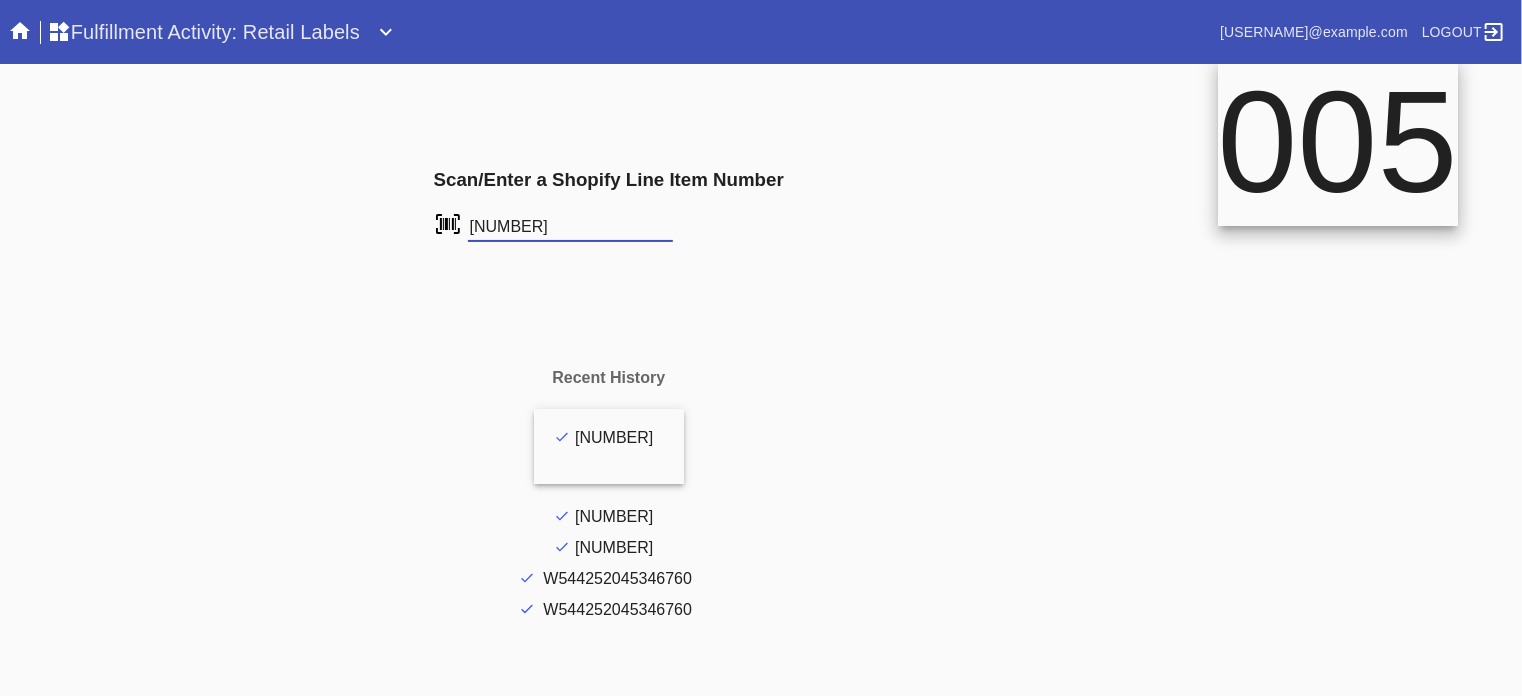 type on "[NUMBER]" 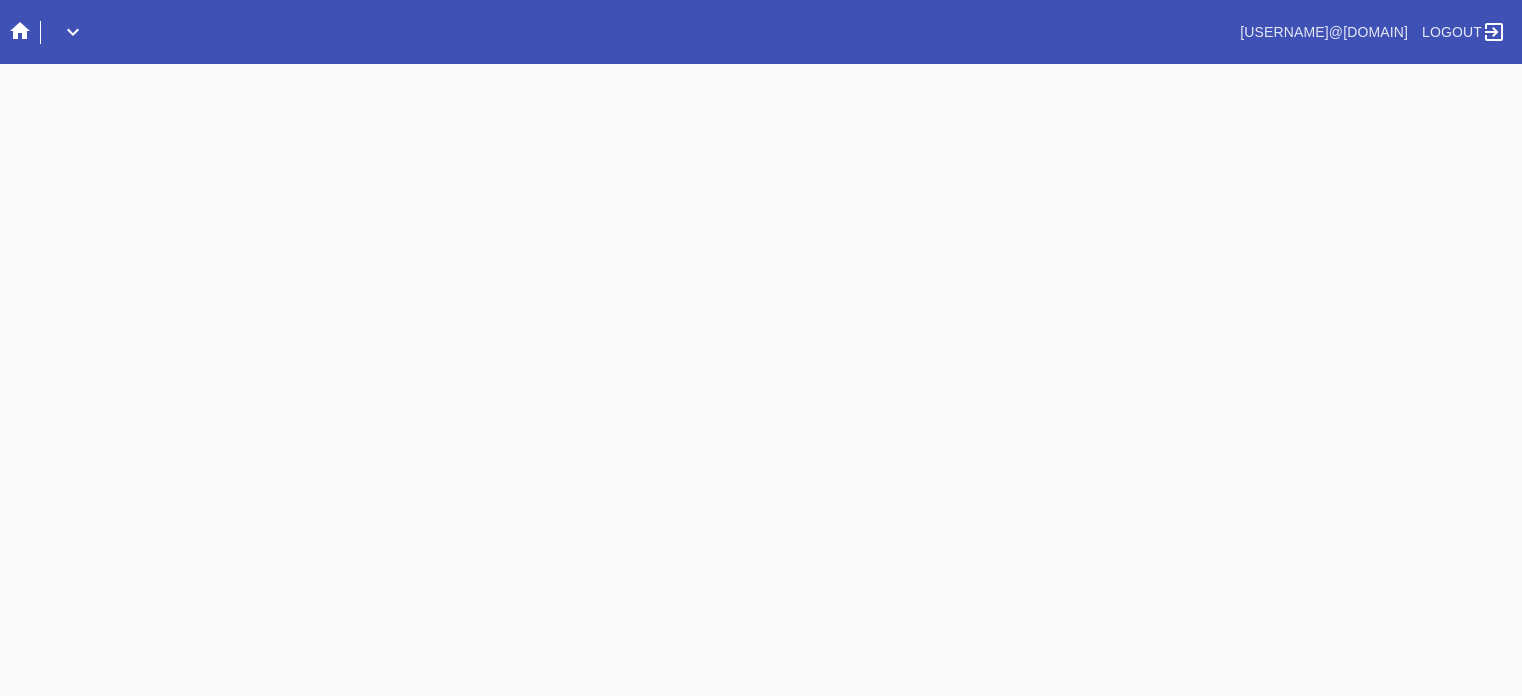 scroll, scrollTop: 0, scrollLeft: 0, axis: both 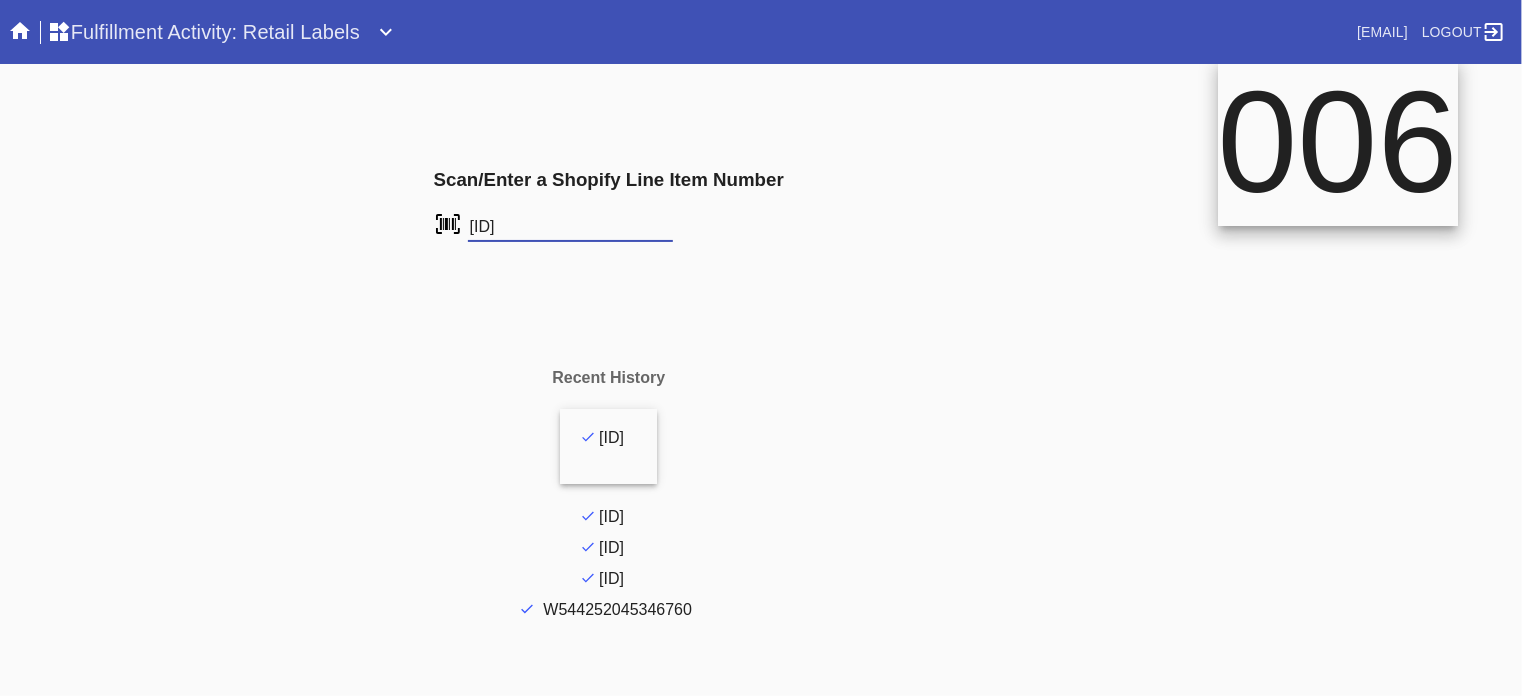 type on "[ID]" 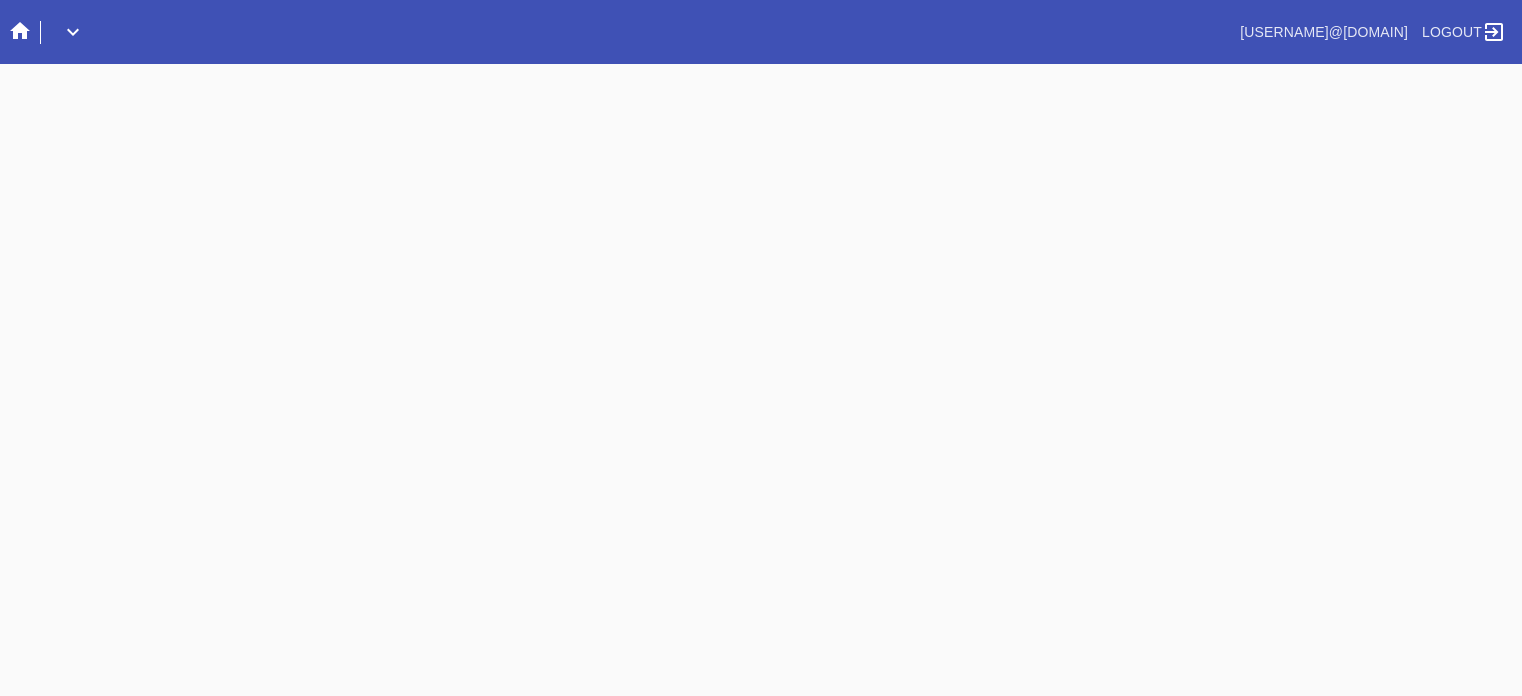 scroll, scrollTop: 0, scrollLeft: 0, axis: both 